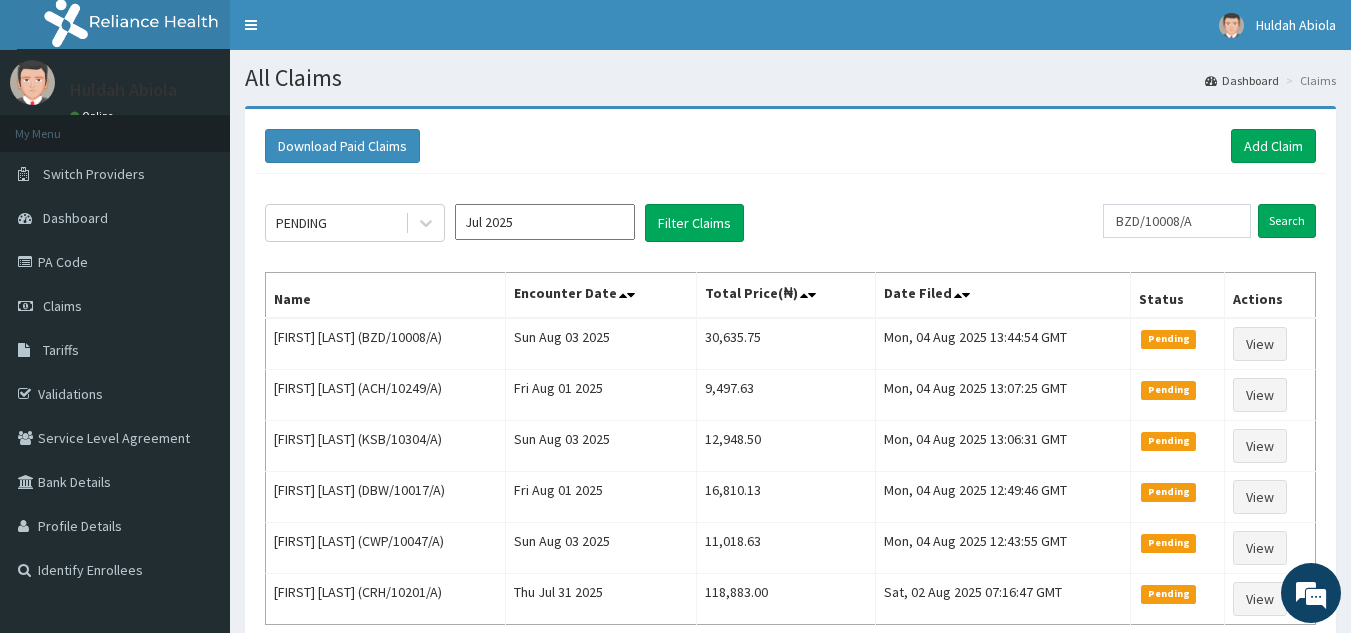 scroll, scrollTop: 0, scrollLeft: 0, axis: both 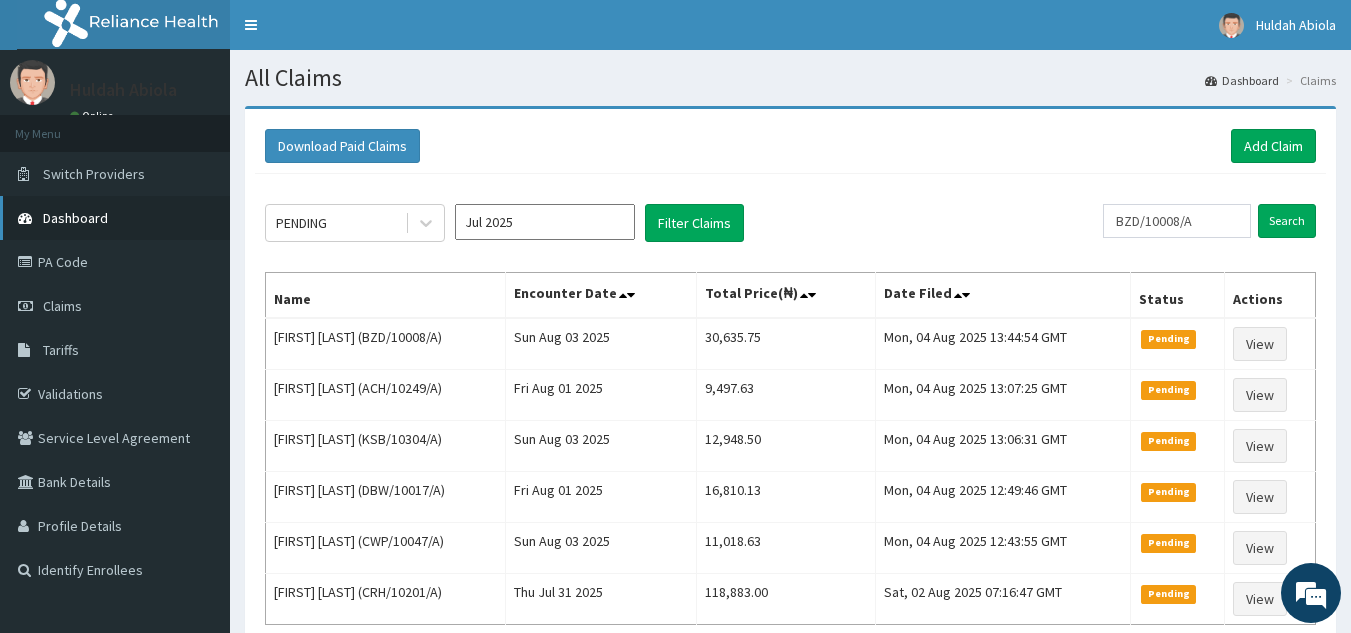 click on "Dashboard" at bounding box center (115, 218) 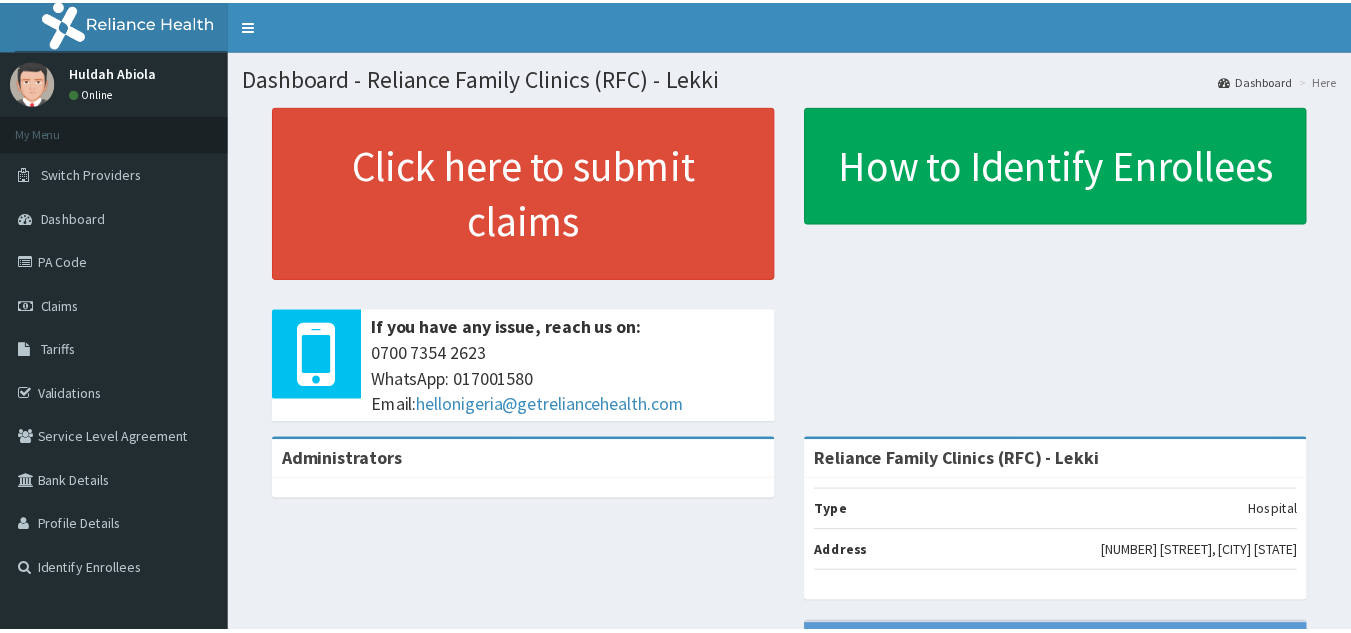 scroll, scrollTop: 0, scrollLeft: 0, axis: both 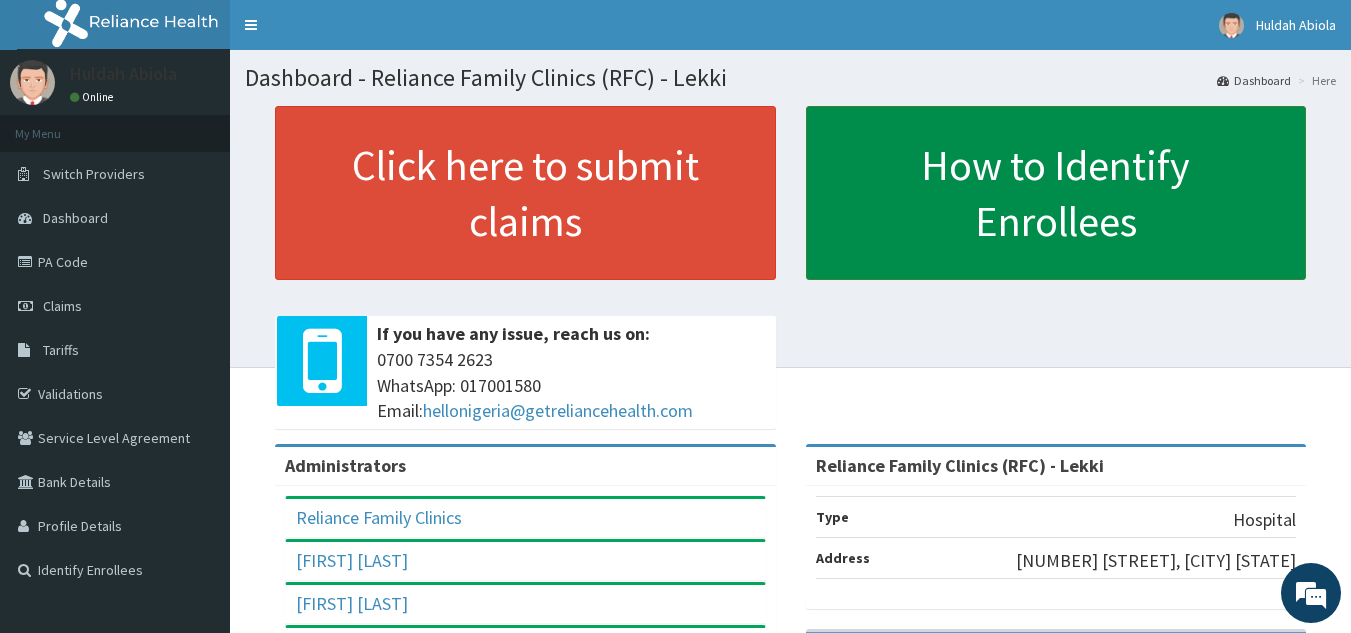 click on "How to Identify Enrollees" at bounding box center [1056, 193] 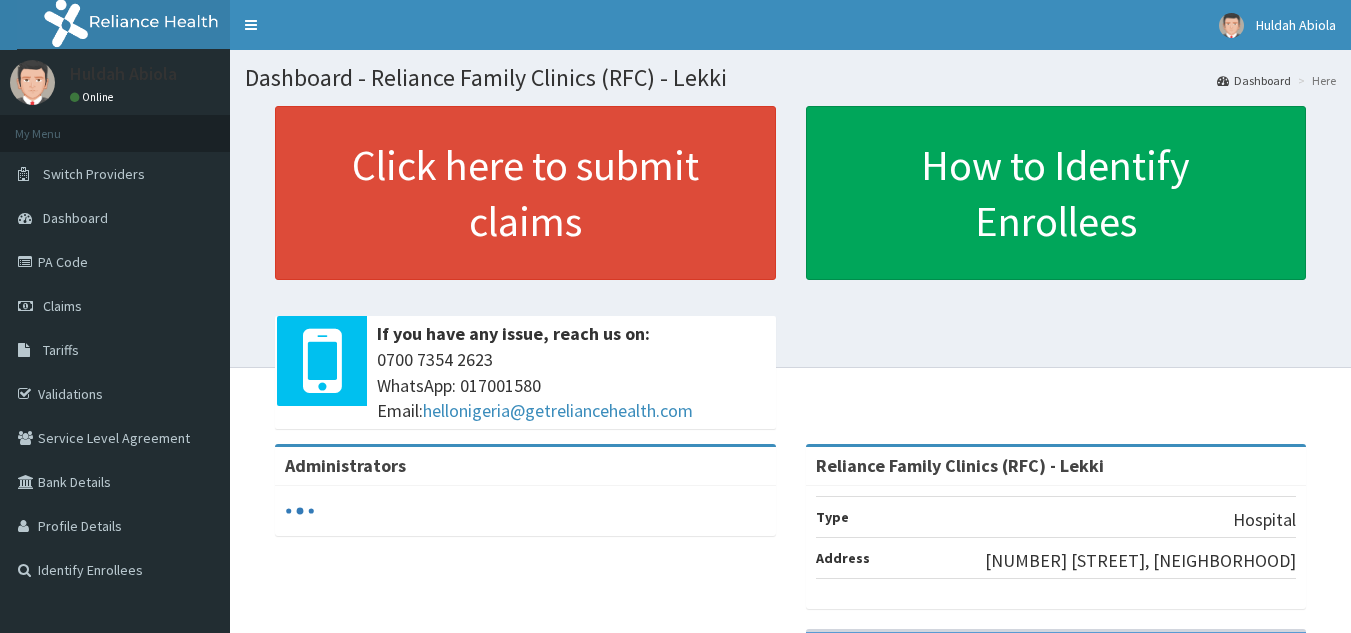 scroll, scrollTop: 0, scrollLeft: 0, axis: both 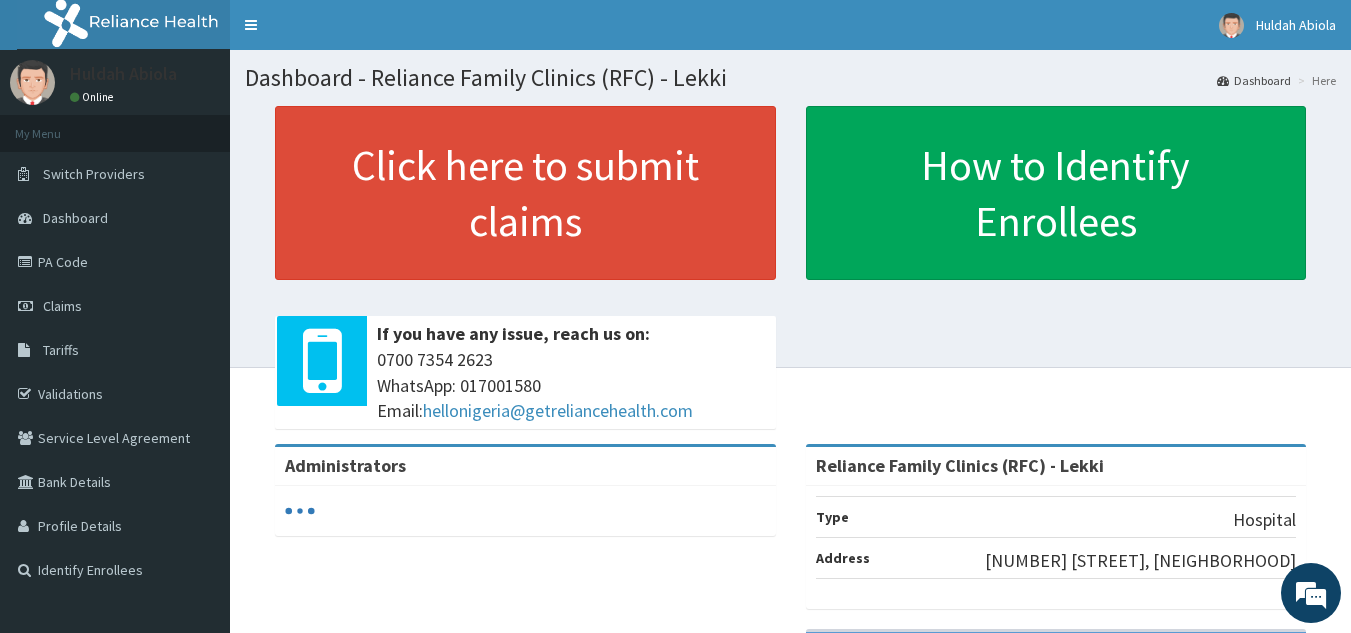 click at bounding box center [1223, 81] 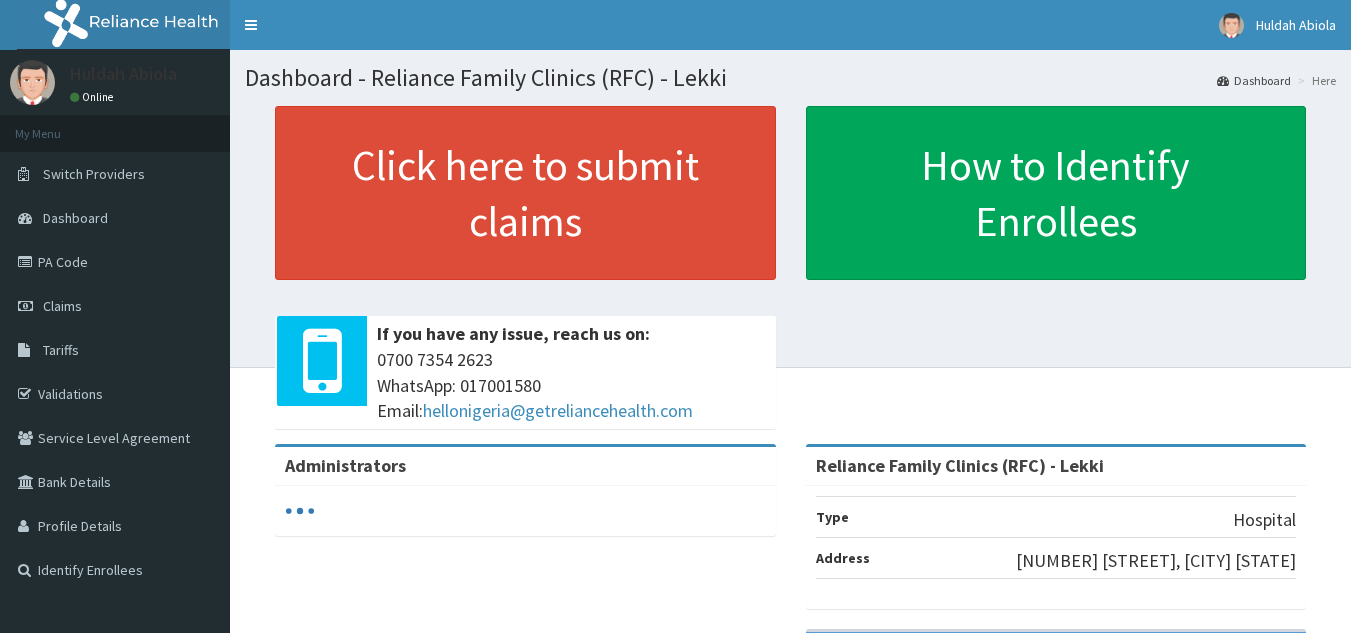scroll, scrollTop: 0, scrollLeft: 0, axis: both 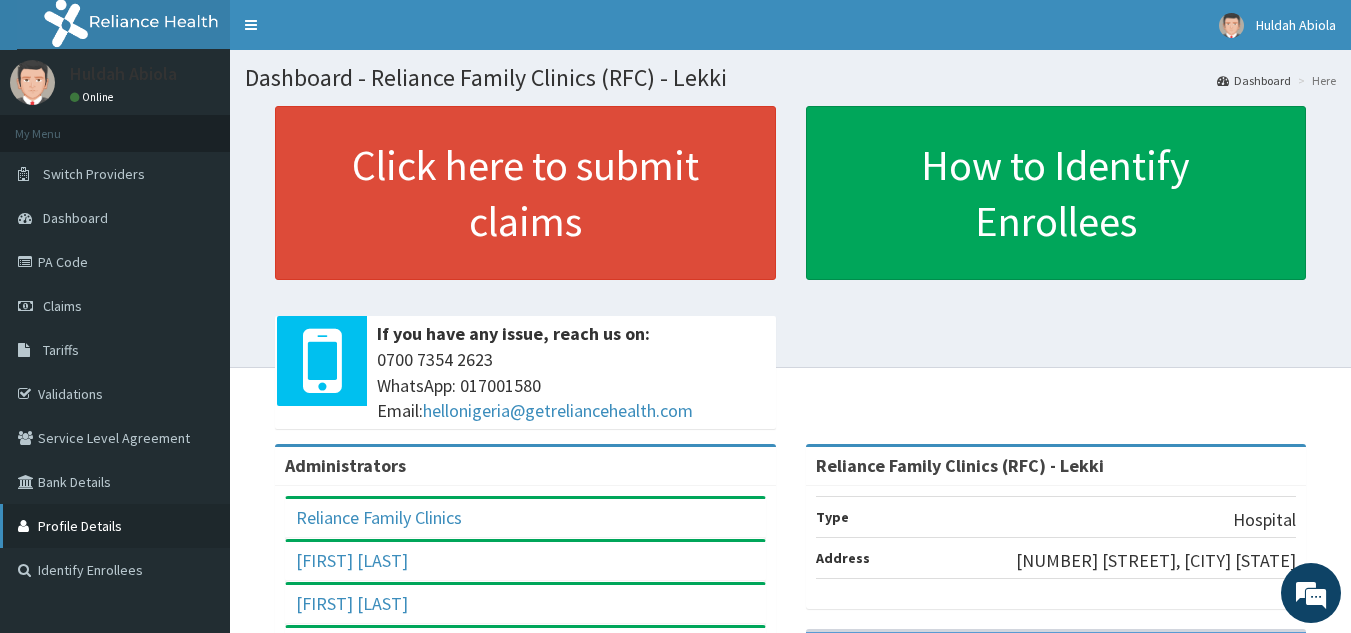 click on "Profile Details" at bounding box center (115, 526) 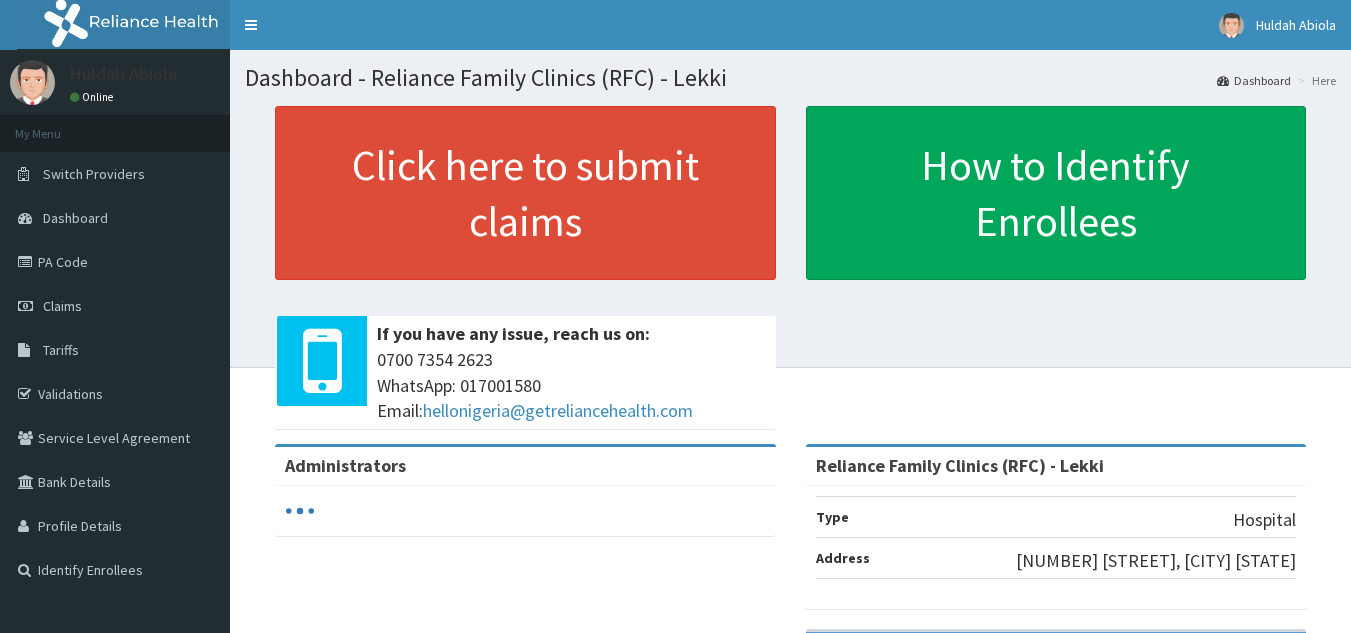 scroll, scrollTop: 0, scrollLeft: 0, axis: both 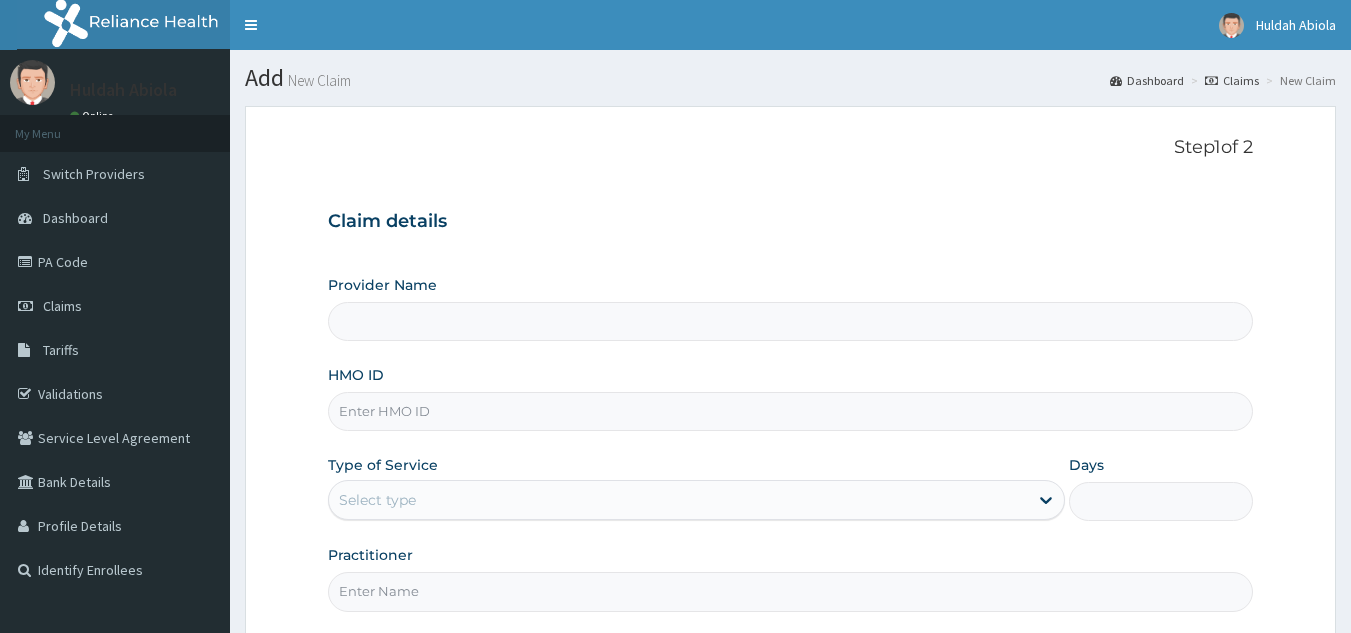 type on "Reliance Family Clinics (RFC) - Lekki" 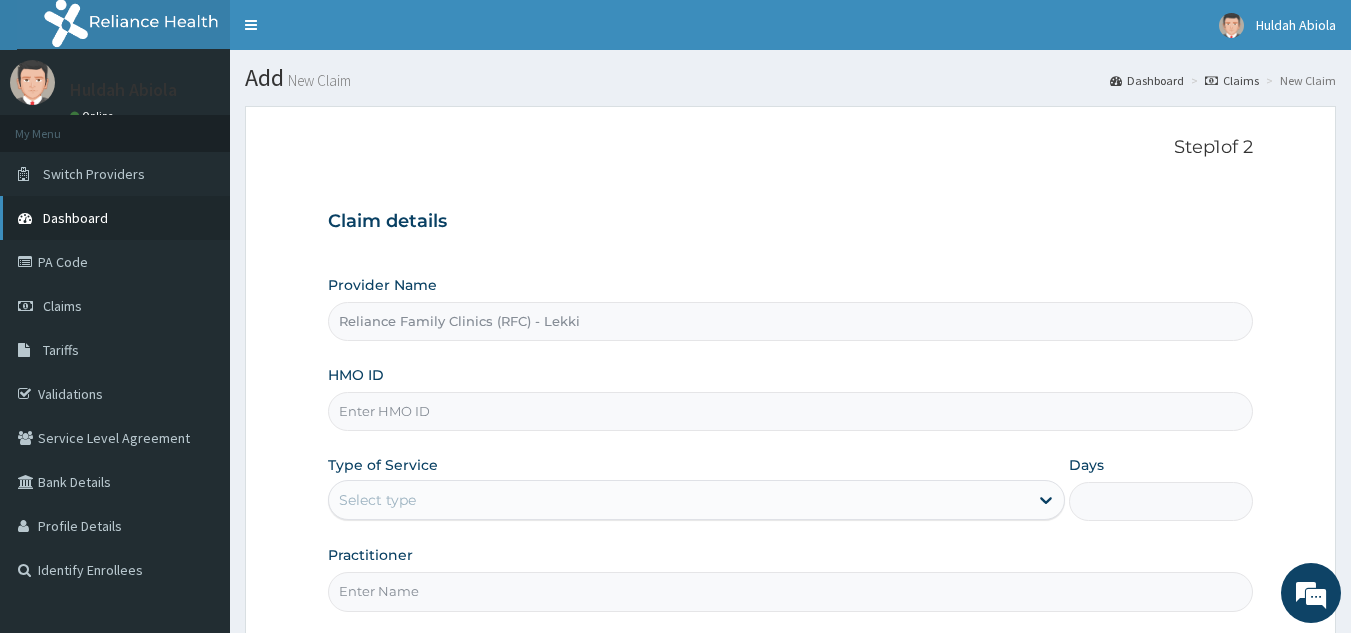 click on "Dashboard" at bounding box center (75, 218) 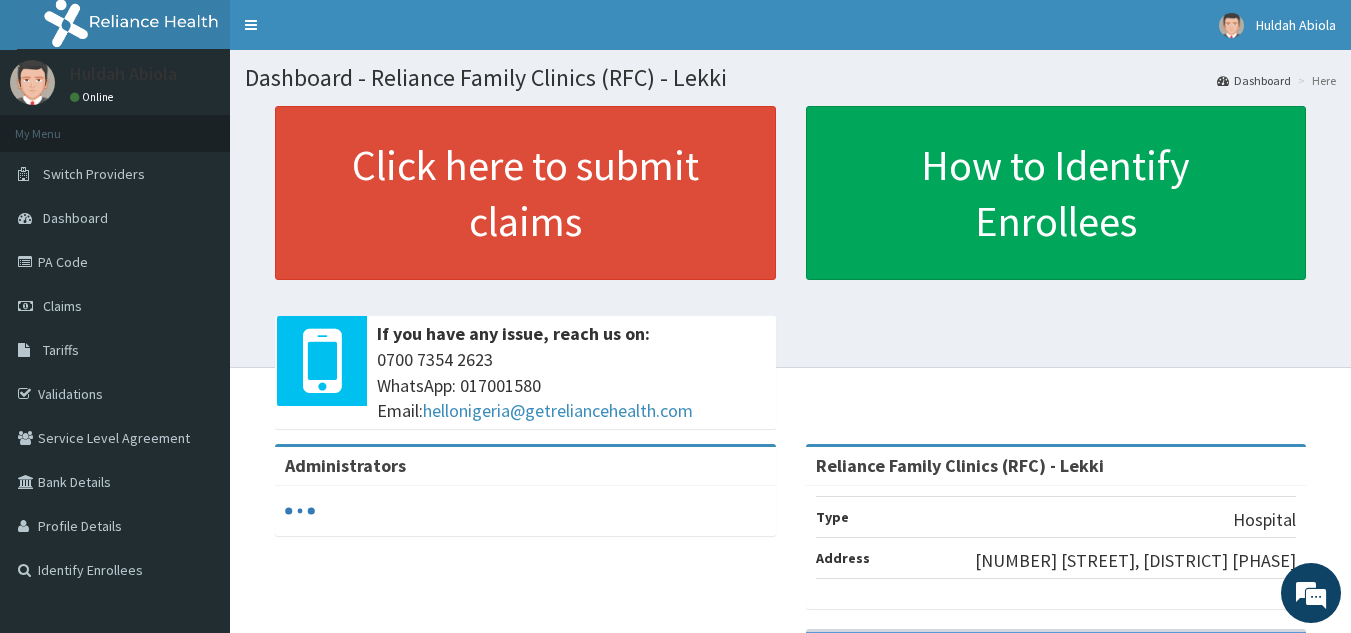 scroll, scrollTop: 0, scrollLeft: 0, axis: both 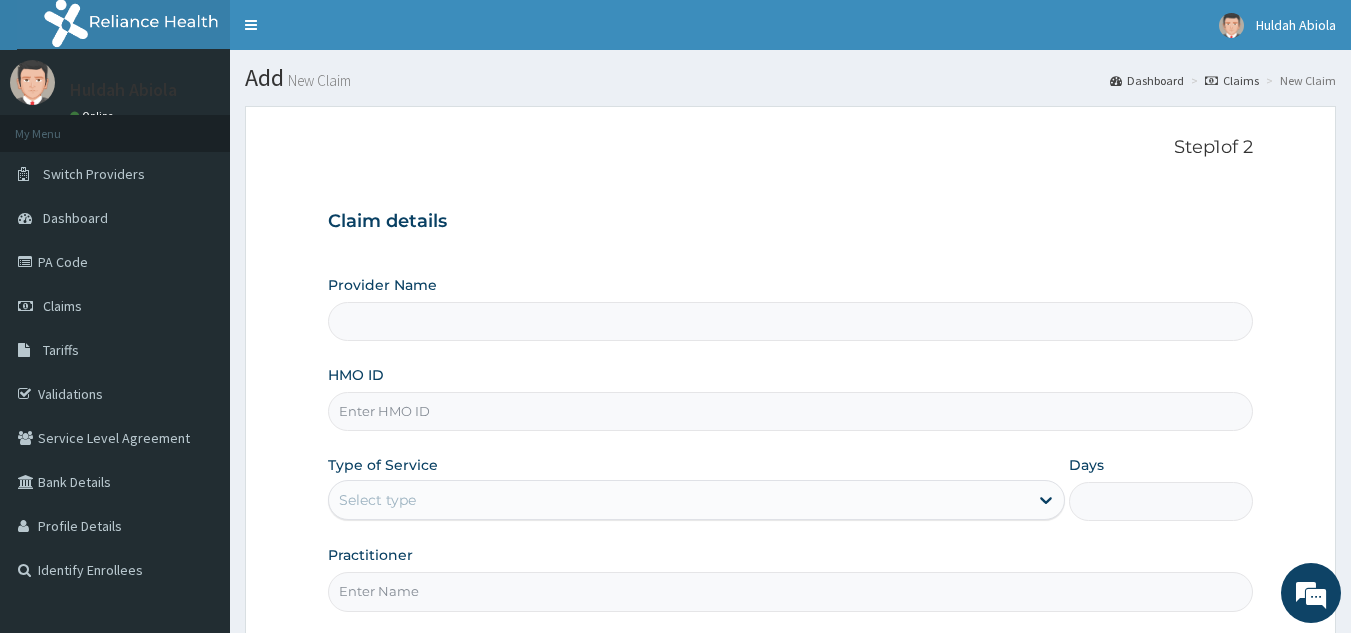 type on "Reliance Family Clinics (RFC) - Lekki" 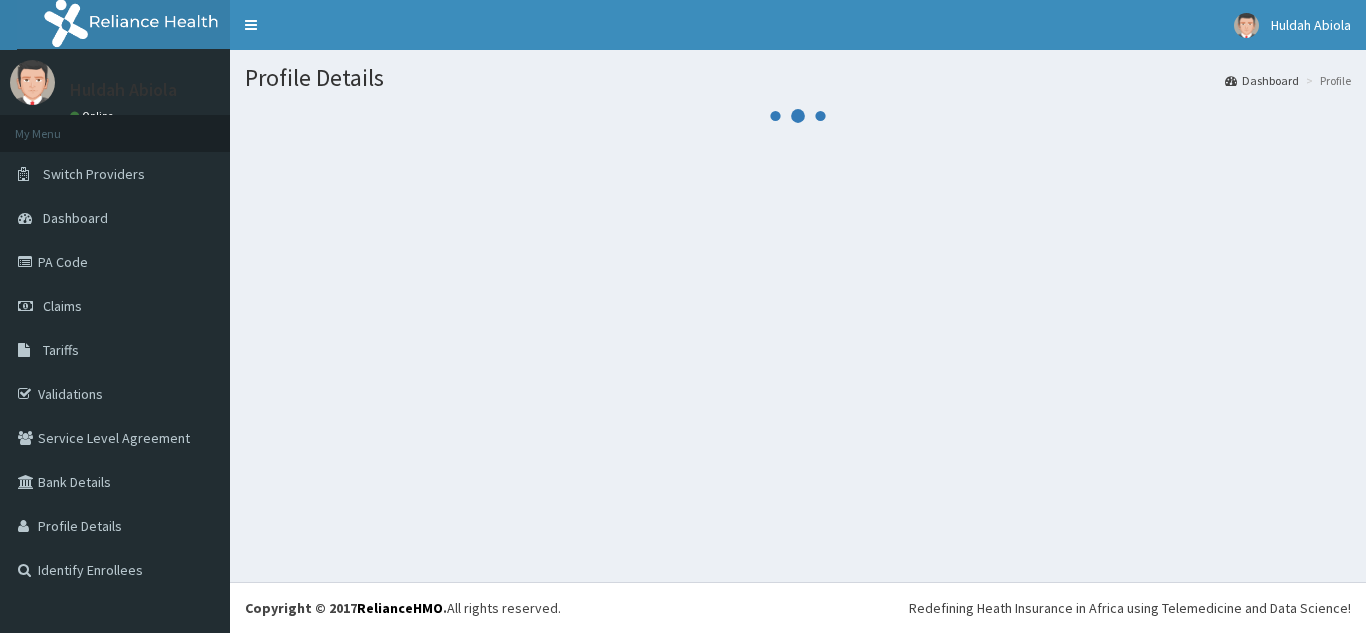scroll, scrollTop: 0, scrollLeft: 0, axis: both 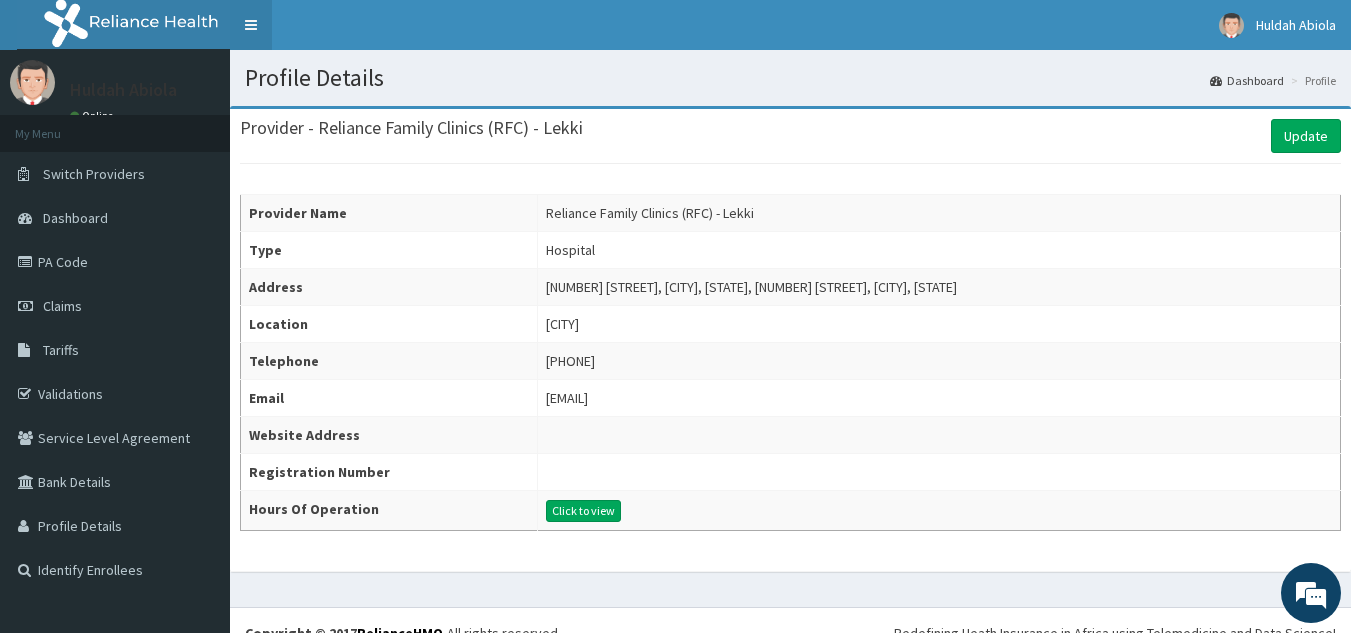 click on "Toggle navigation" at bounding box center (251, 25) 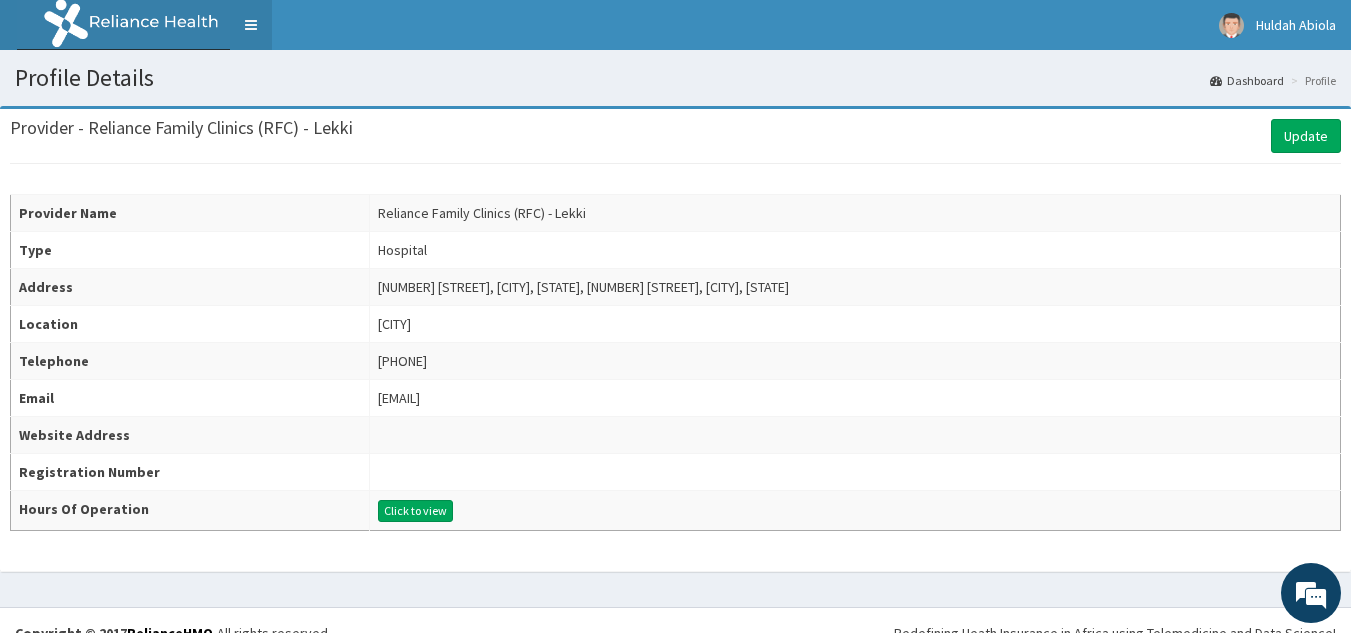scroll, scrollTop: 0, scrollLeft: 0, axis: both 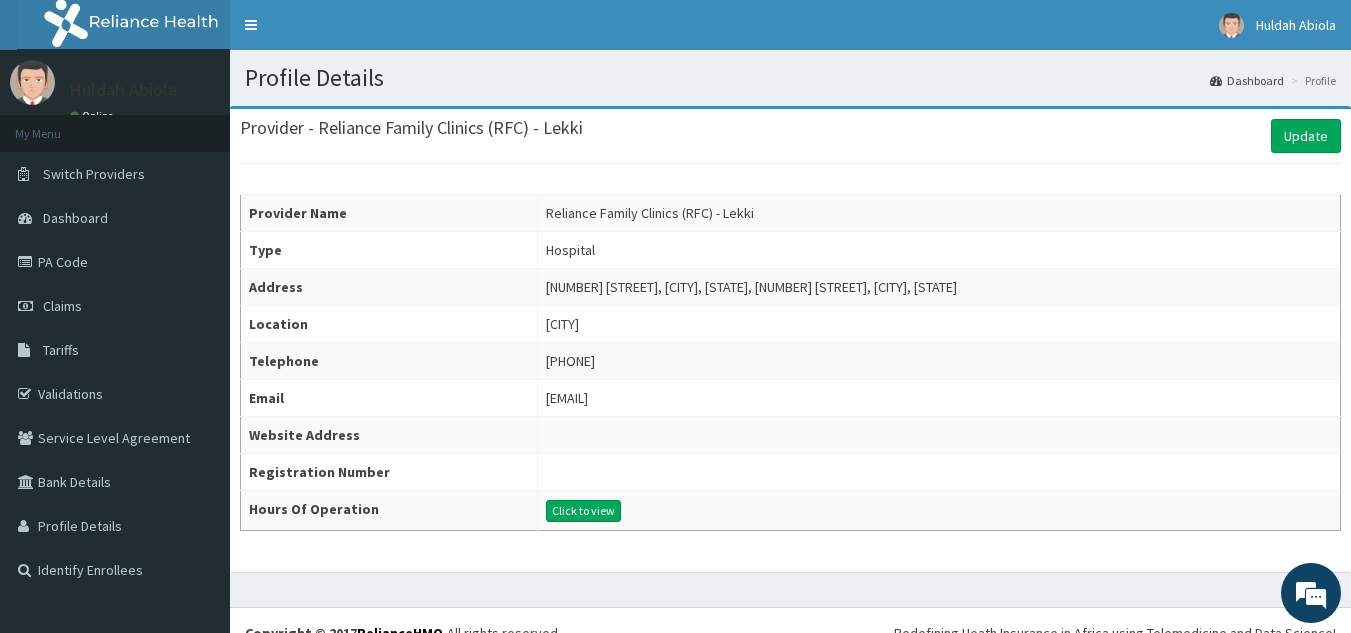 click at bounding box center [141, 25] 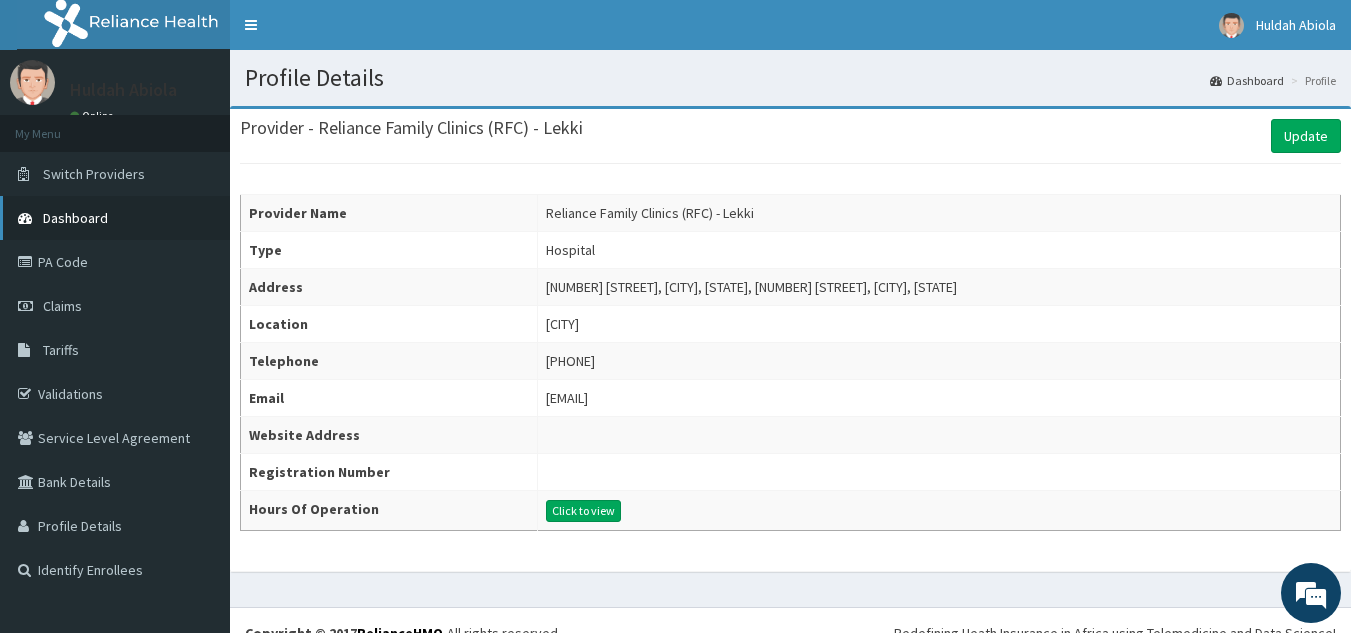 click on "Dashboard" at bounding box center (75, 218) 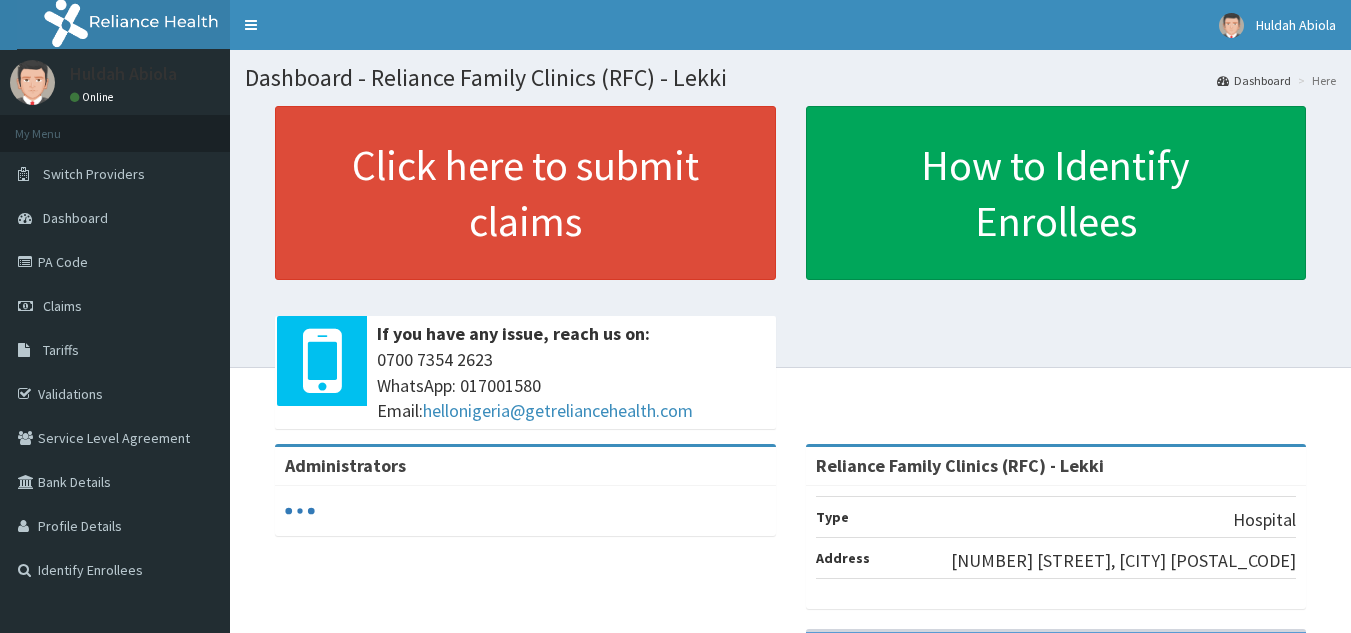 scroll, scrollTop: 0, scrollLeft: 0, axis: both 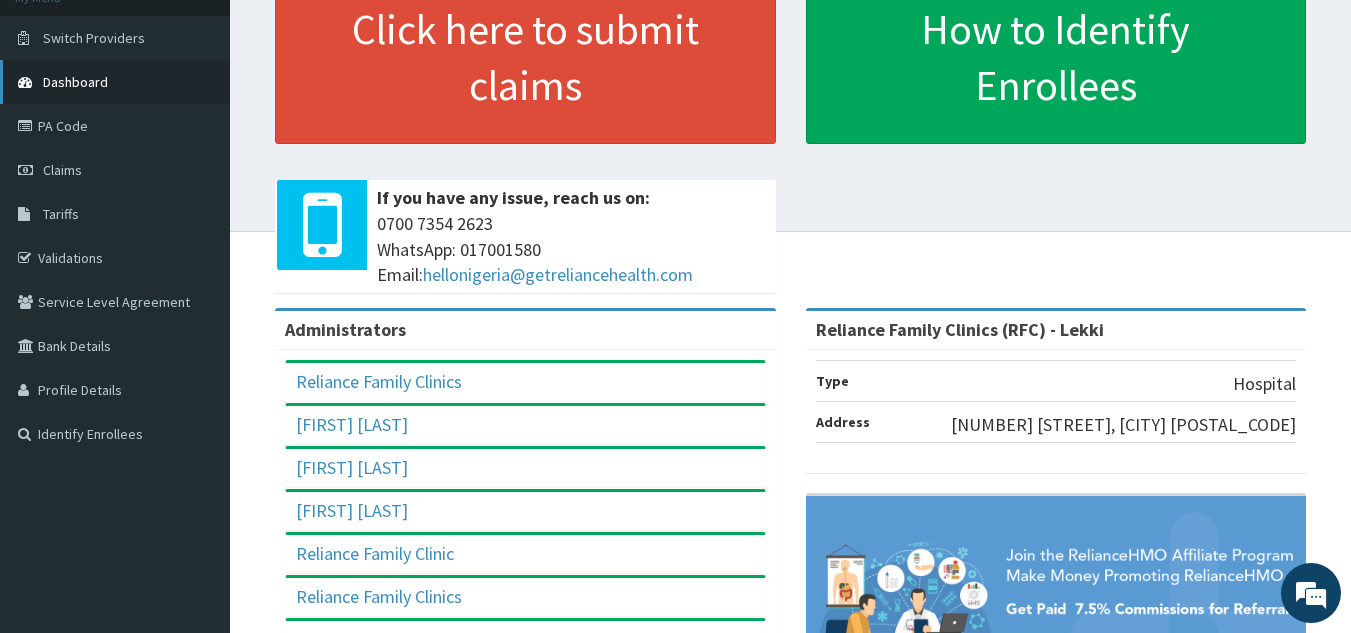 click on "Dashboard" at bounding box center [115, 82] 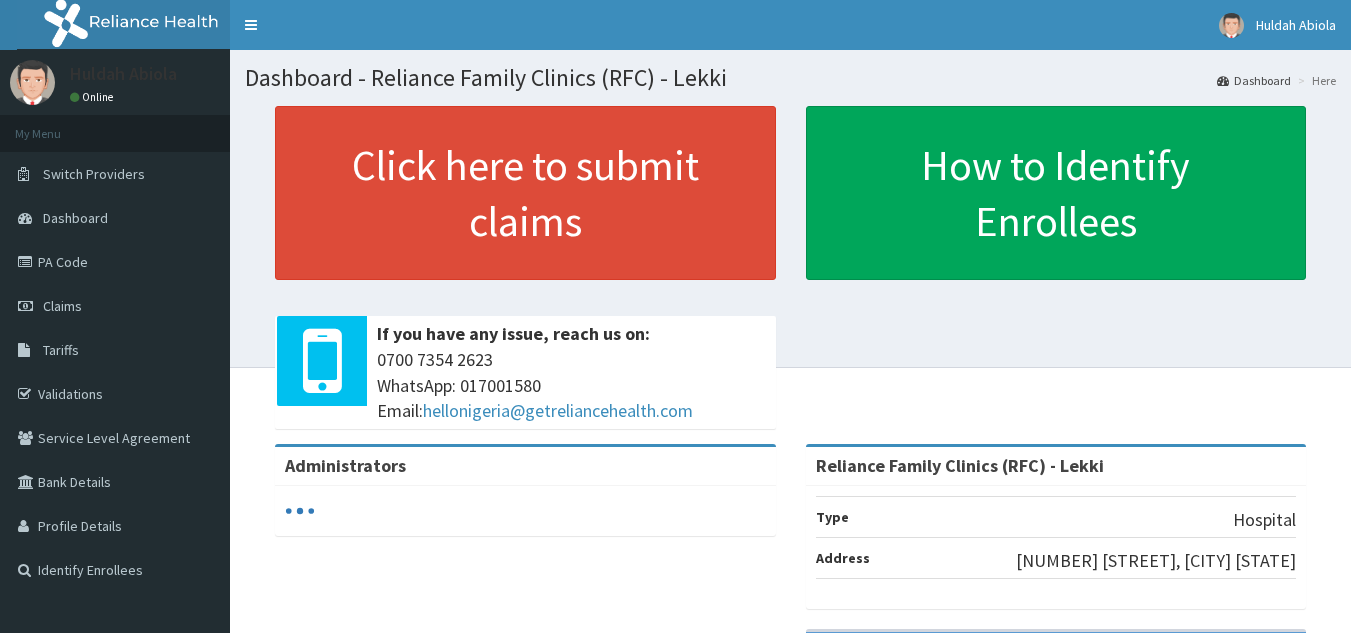 scroll, scrollTop: 0, scrollLeft: 0, axis: both 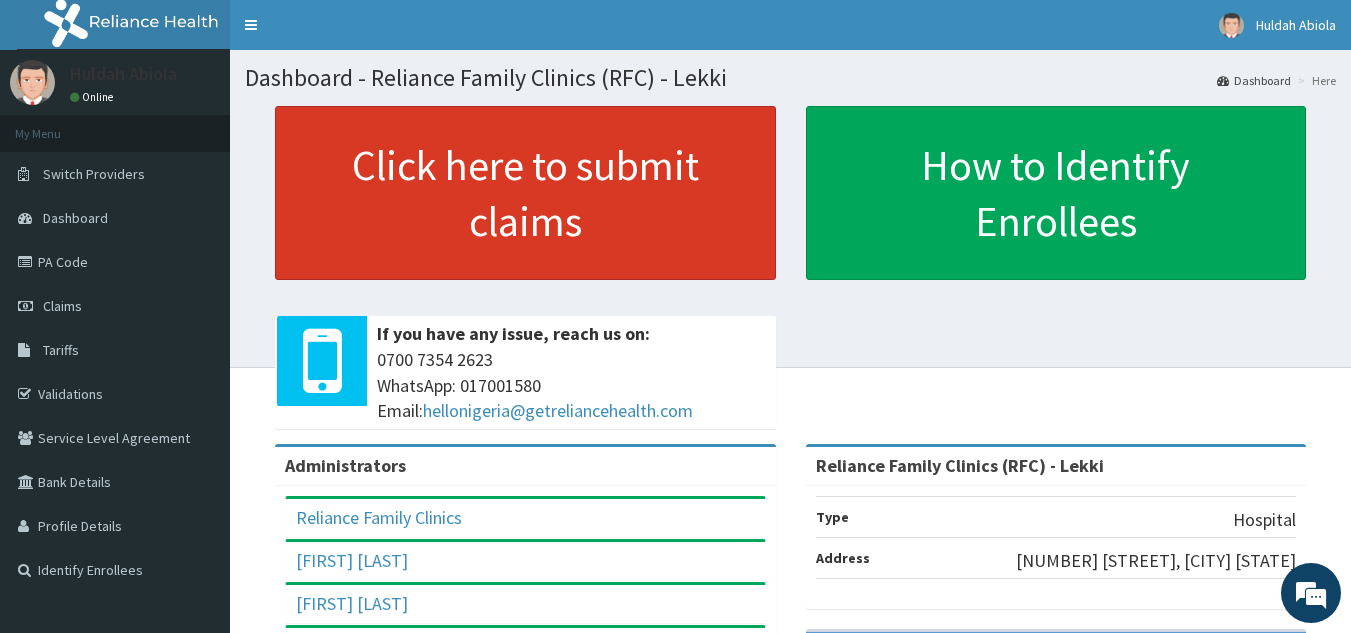 click on "Click here to submit claims" at bounding box center [525, 193] 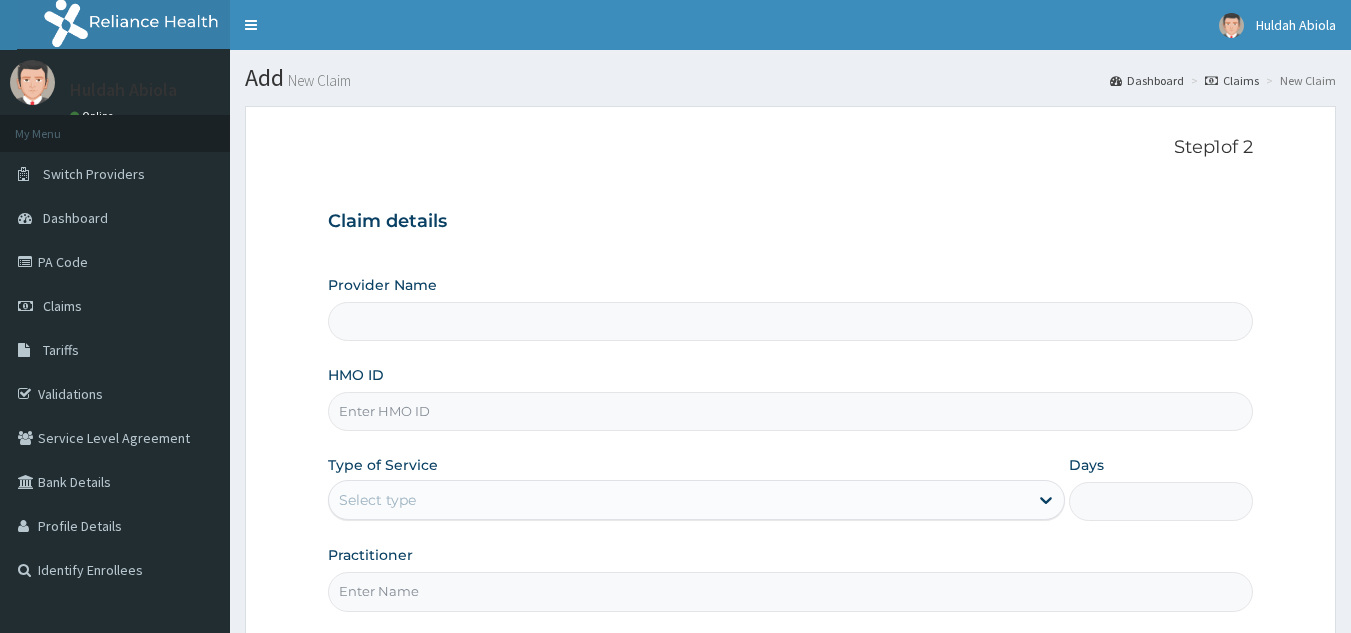 scroll, scrollTop: 0, scrollLeft: 0, axis: both 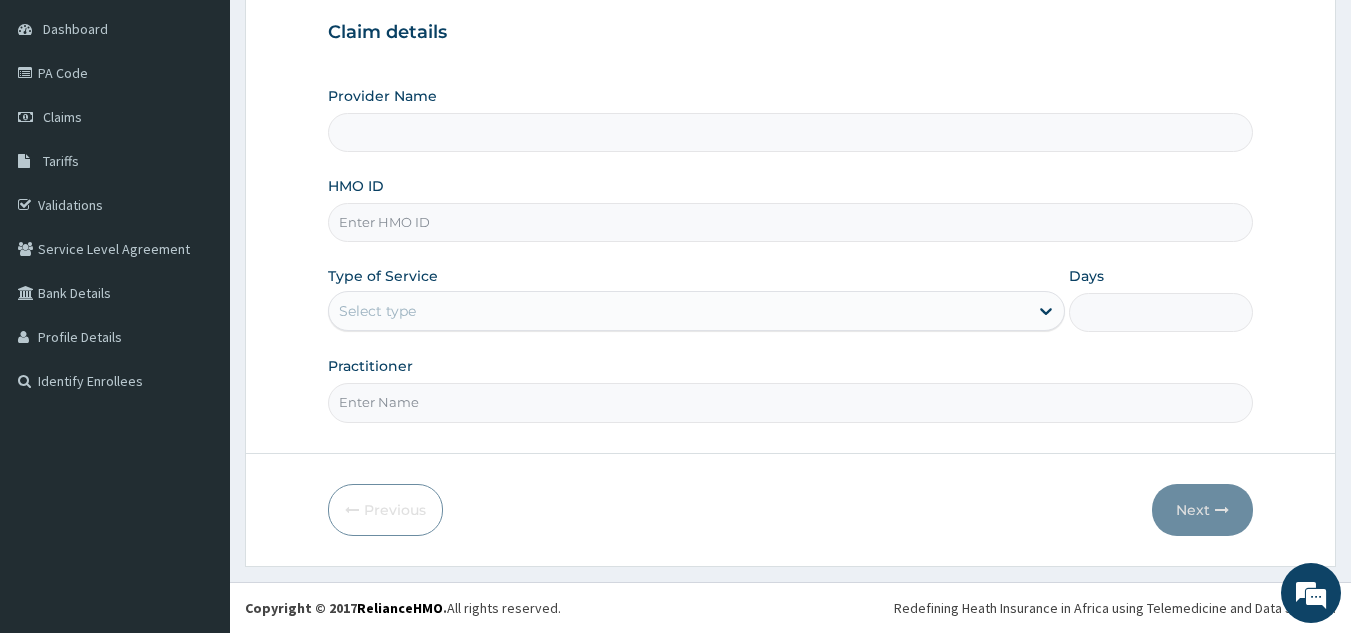 type on "Reliance Family Clinics (RFC) - Lekki" 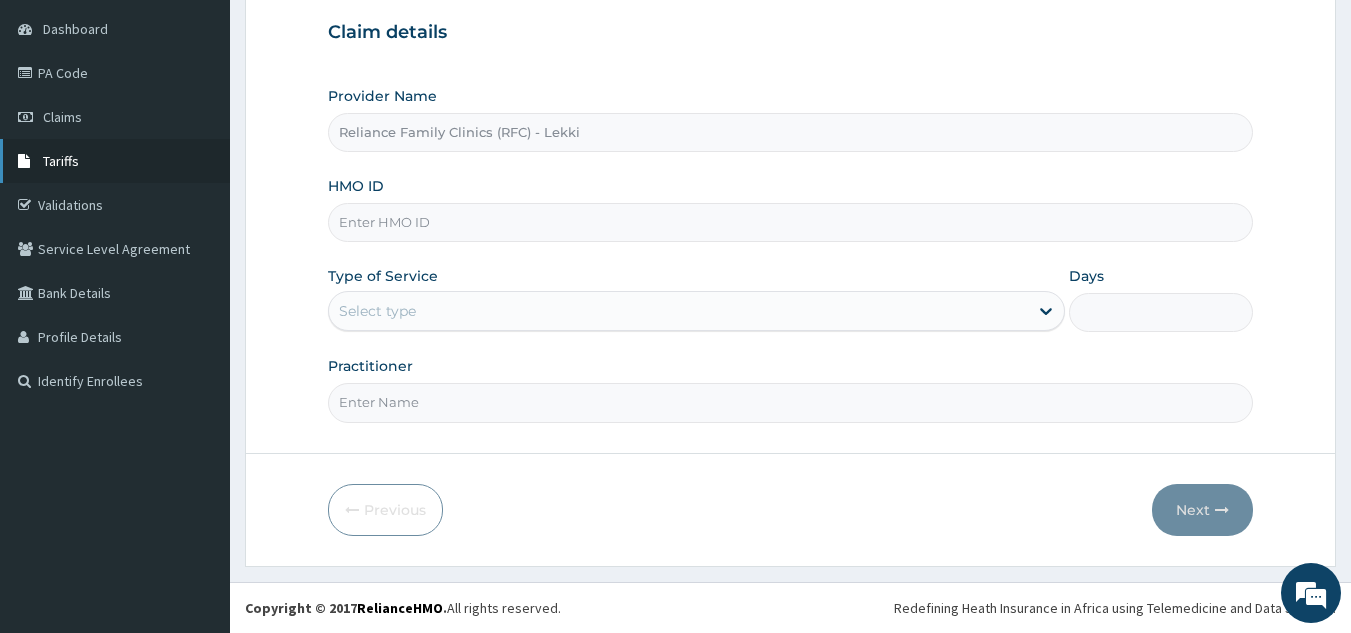 scroll, scrollTop: 0, scrollLeft: 0, axis: both 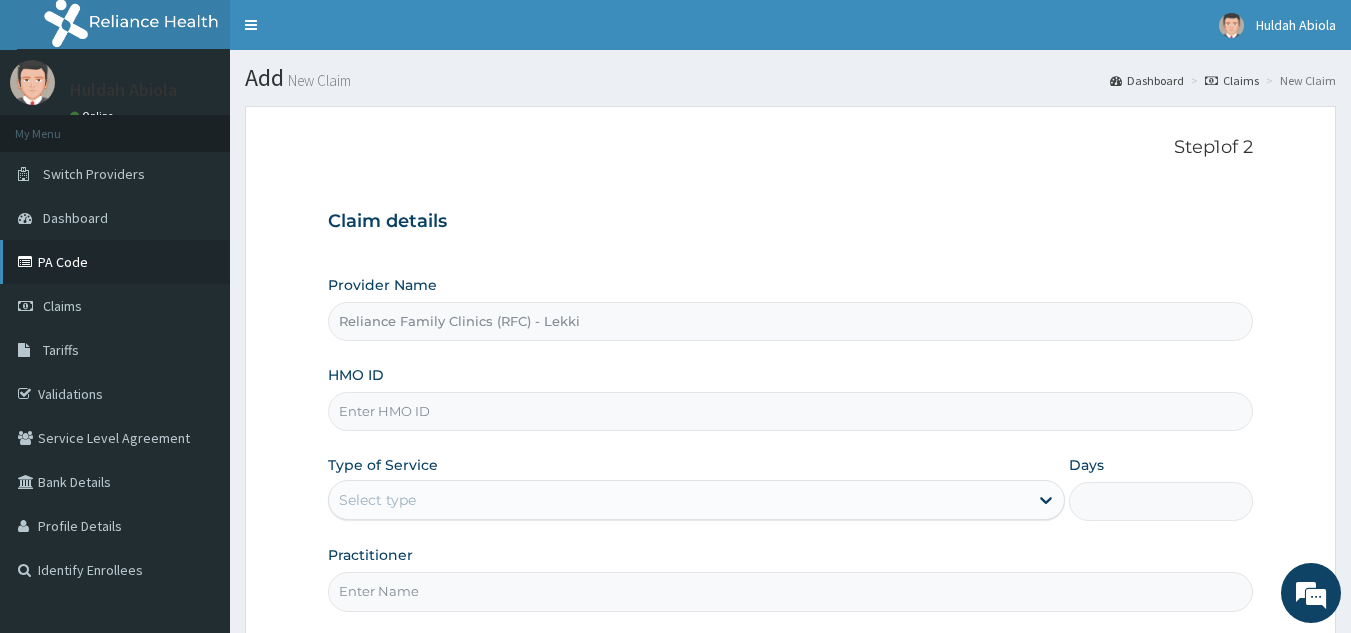 click on "PA Code" at bounding box center (115, 262) 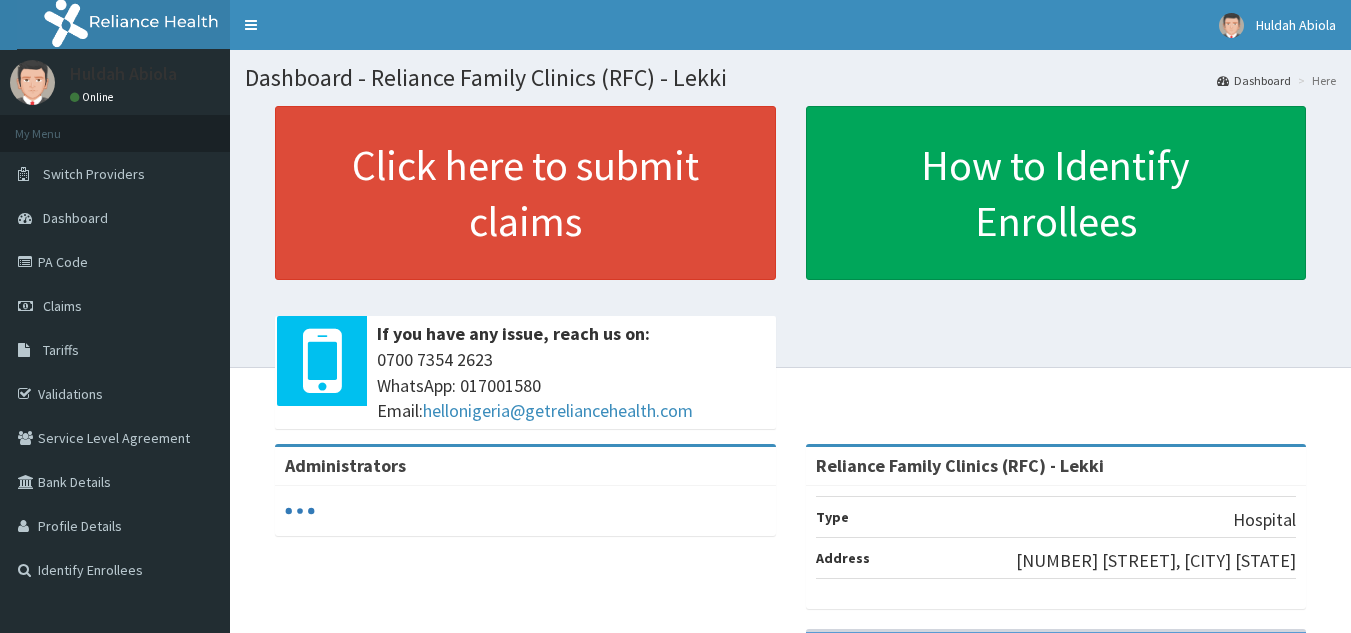scroll, scrollTop: 0, scrollLeft: 0, axis: both 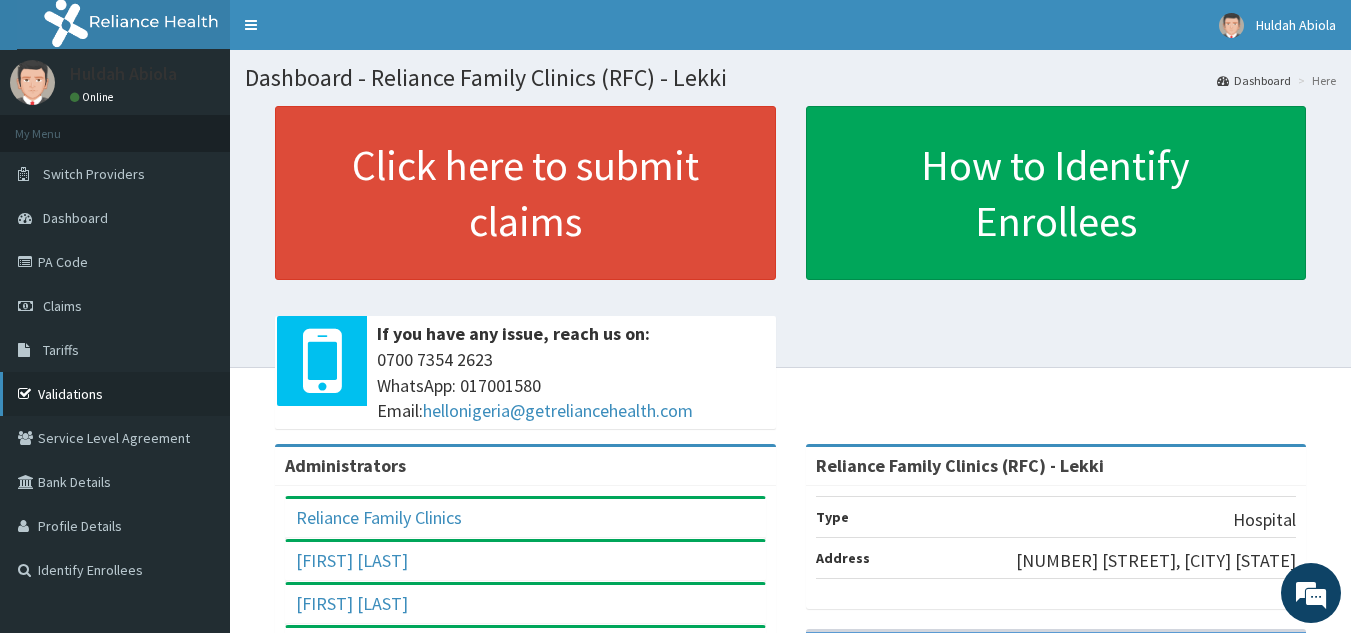 click on "Validations" at bounding box center [115, 394] 